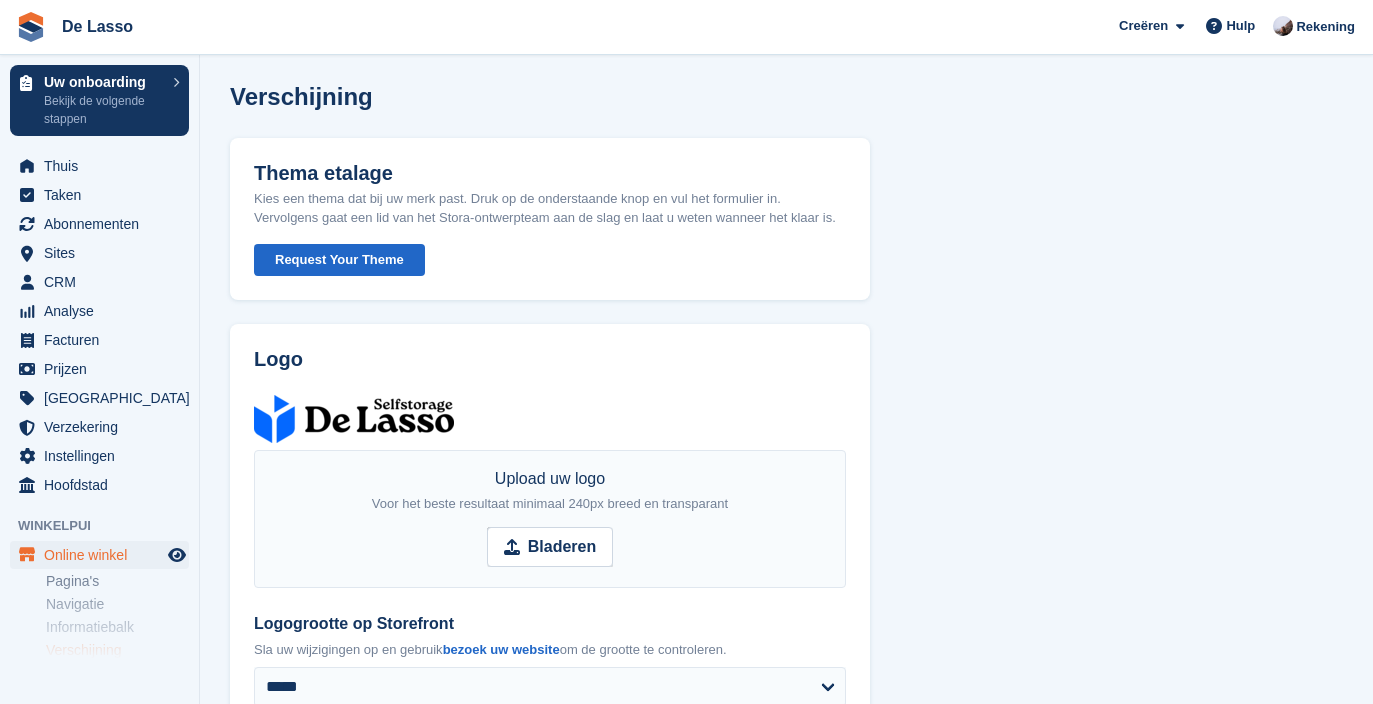 scroll, scrollTop: 26, scrollLeft: 0, axis: vertical 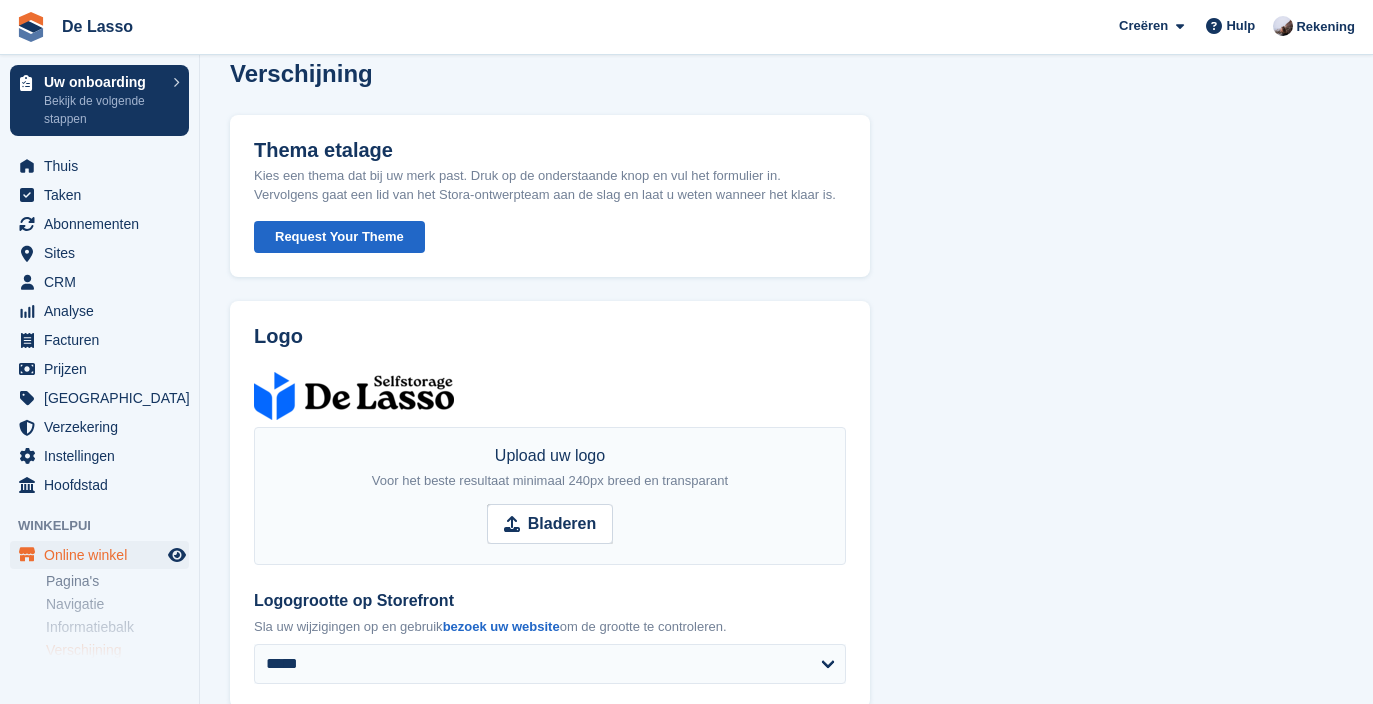 click on "Request Your Theme" at bounding box center [339, 237] 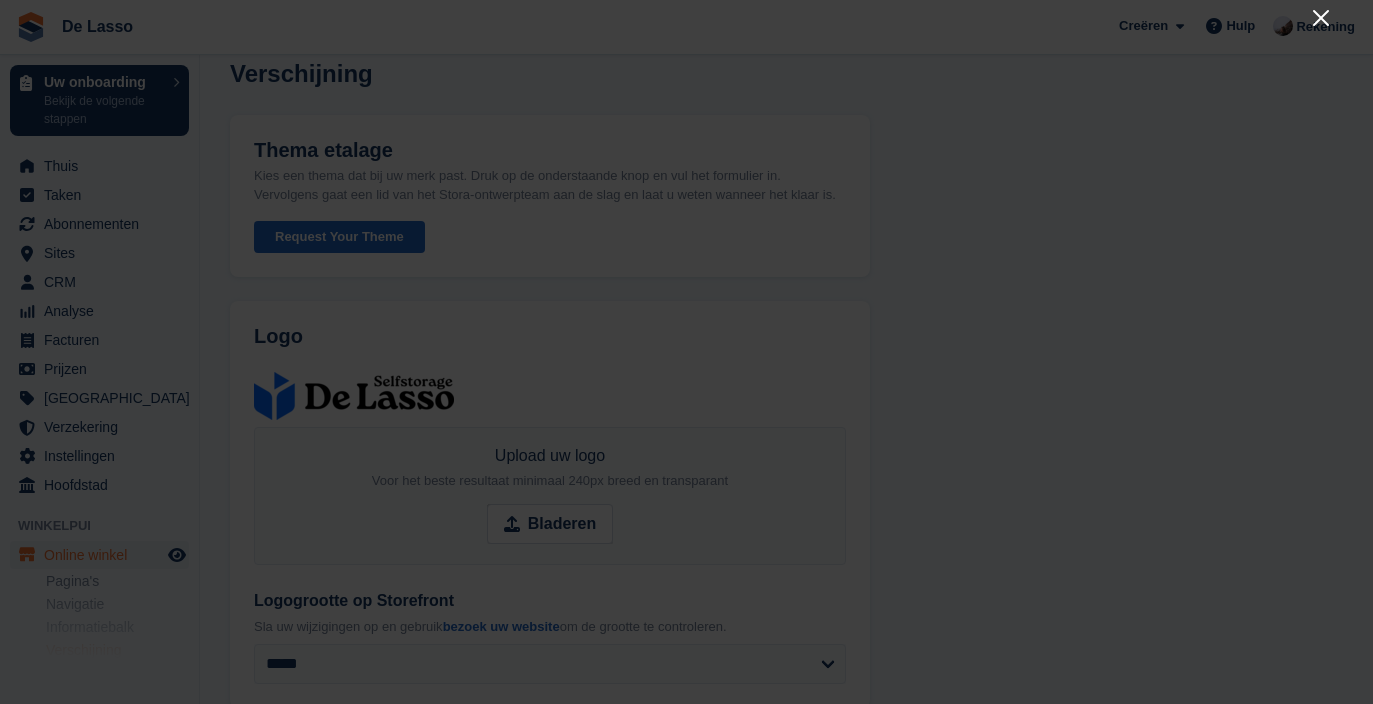 click 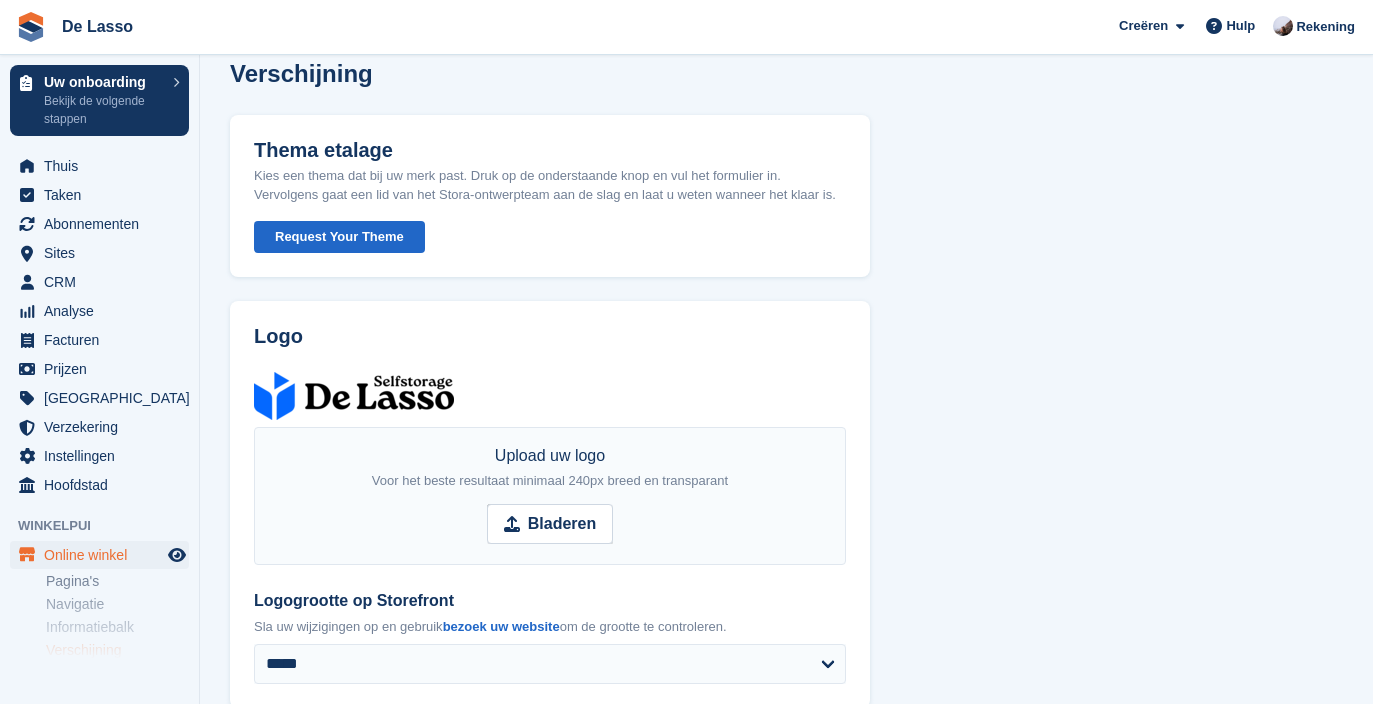 click on "**********" at bounding box center [786, 1034] 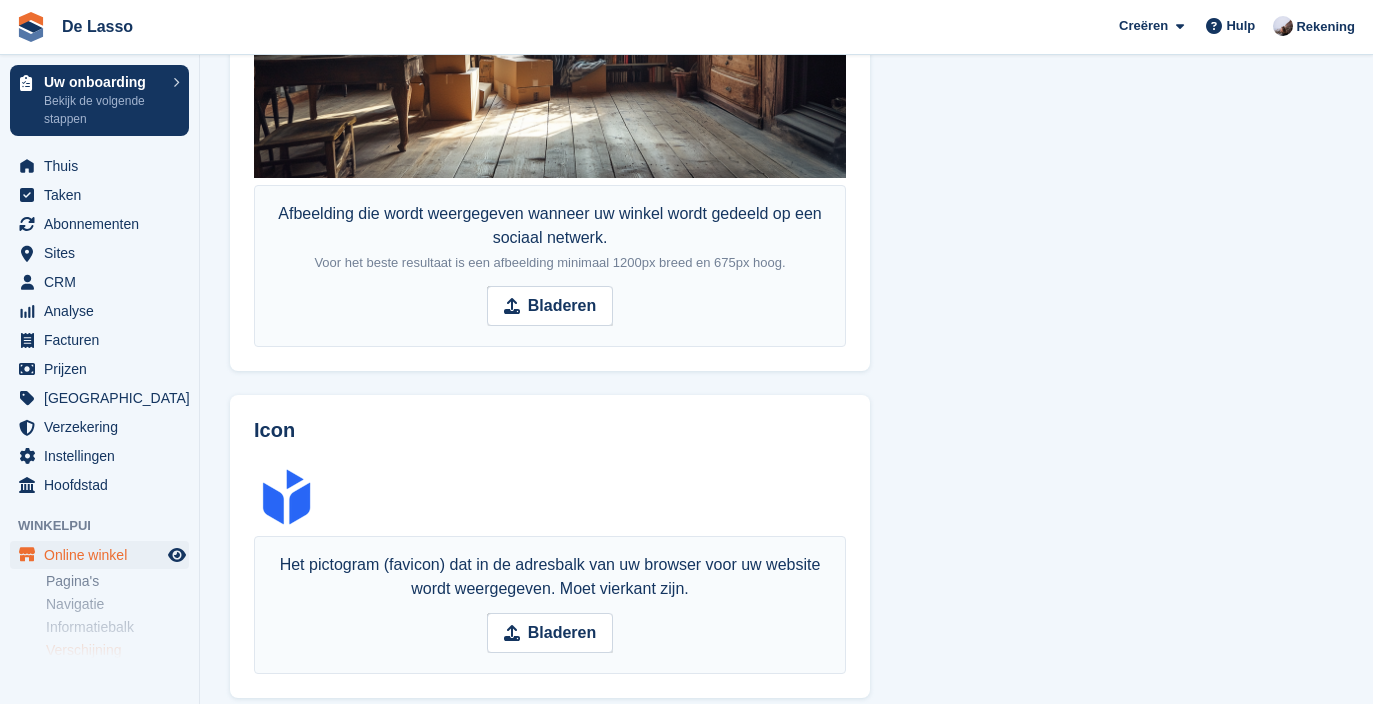 scroll, scrollTop: 1433, scrollLeft: 0, axis: vertical 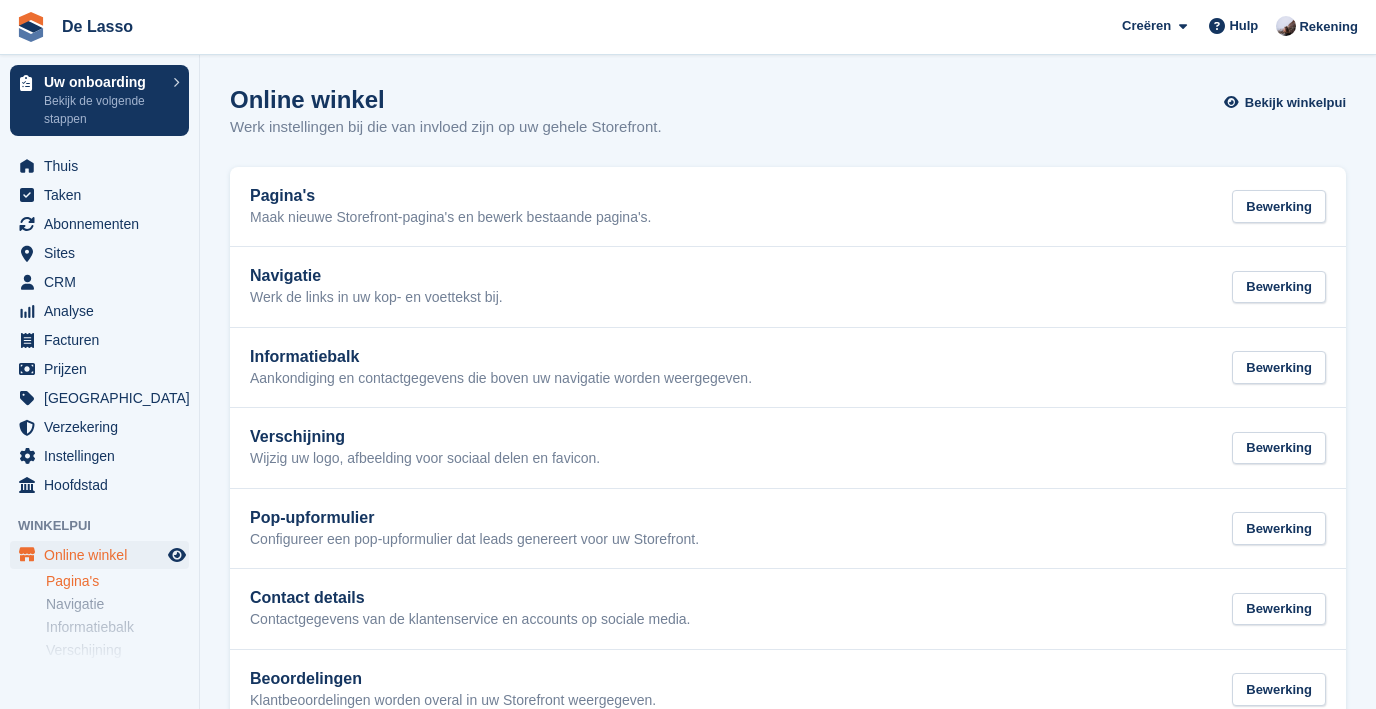 click on "Pagina's" at bounding box center (117, 581) 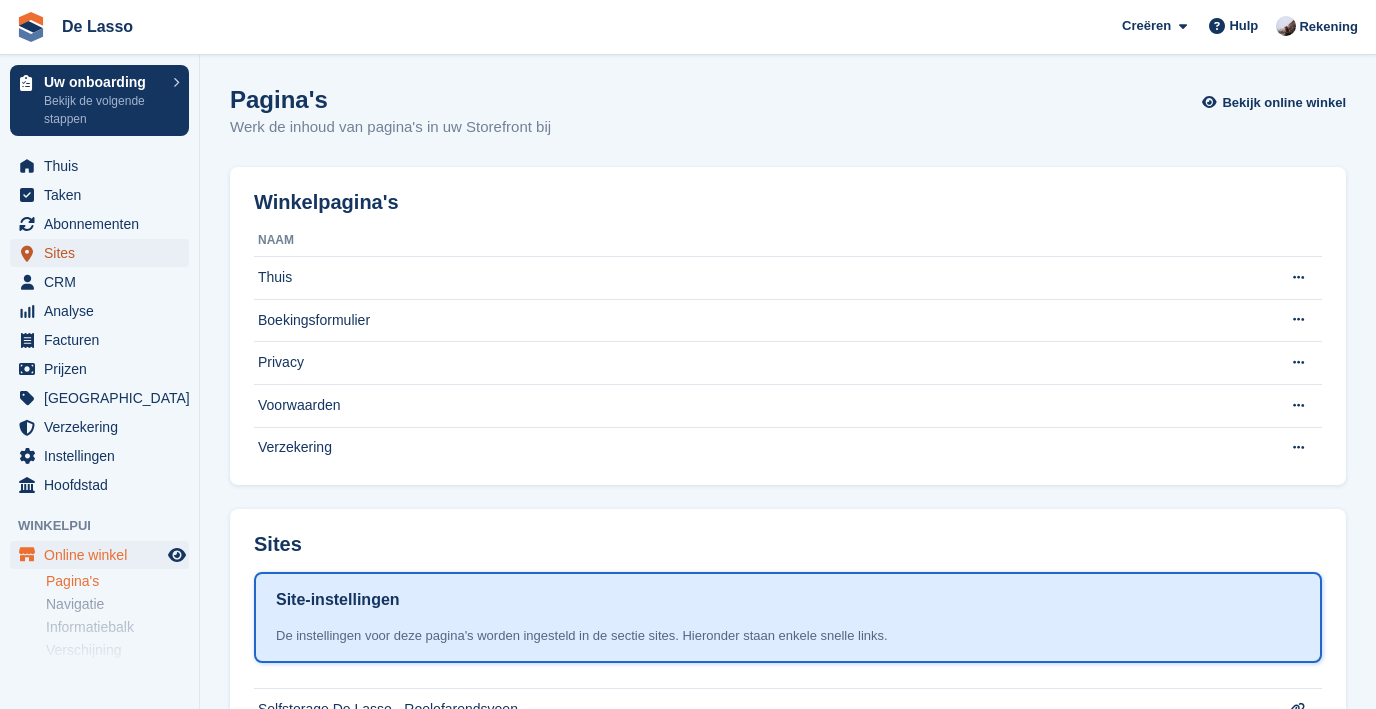 click on "Sites" at bounding box center [104, 253] 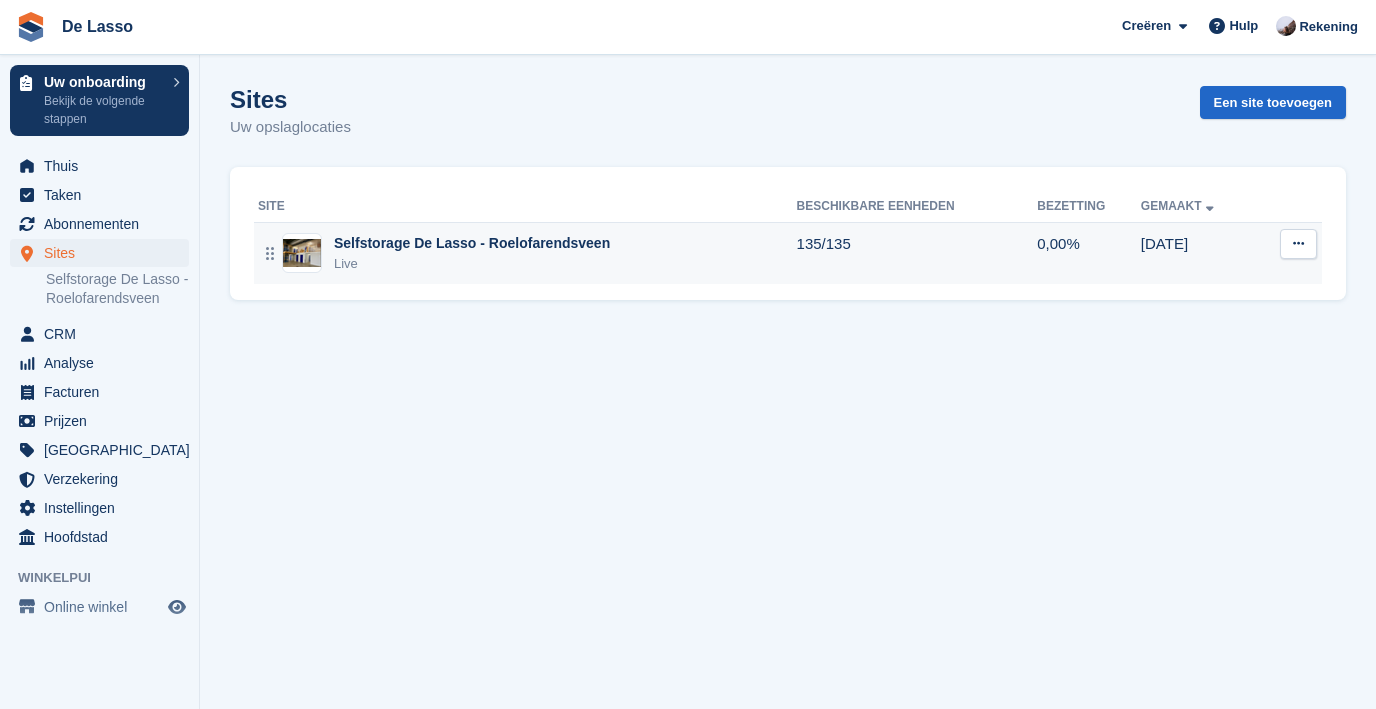 click at bounding box center (1298, 244) 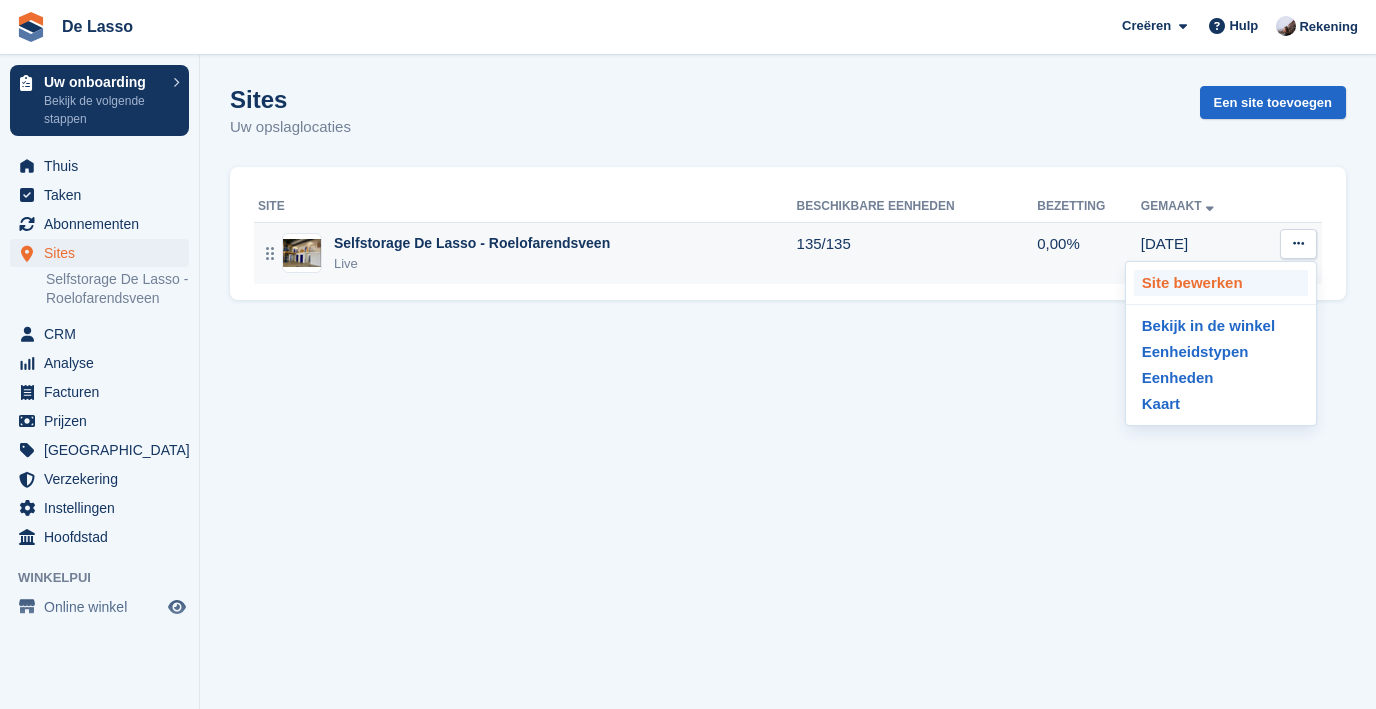 click on "Site bewerken" at bounding box center [1221, 283] 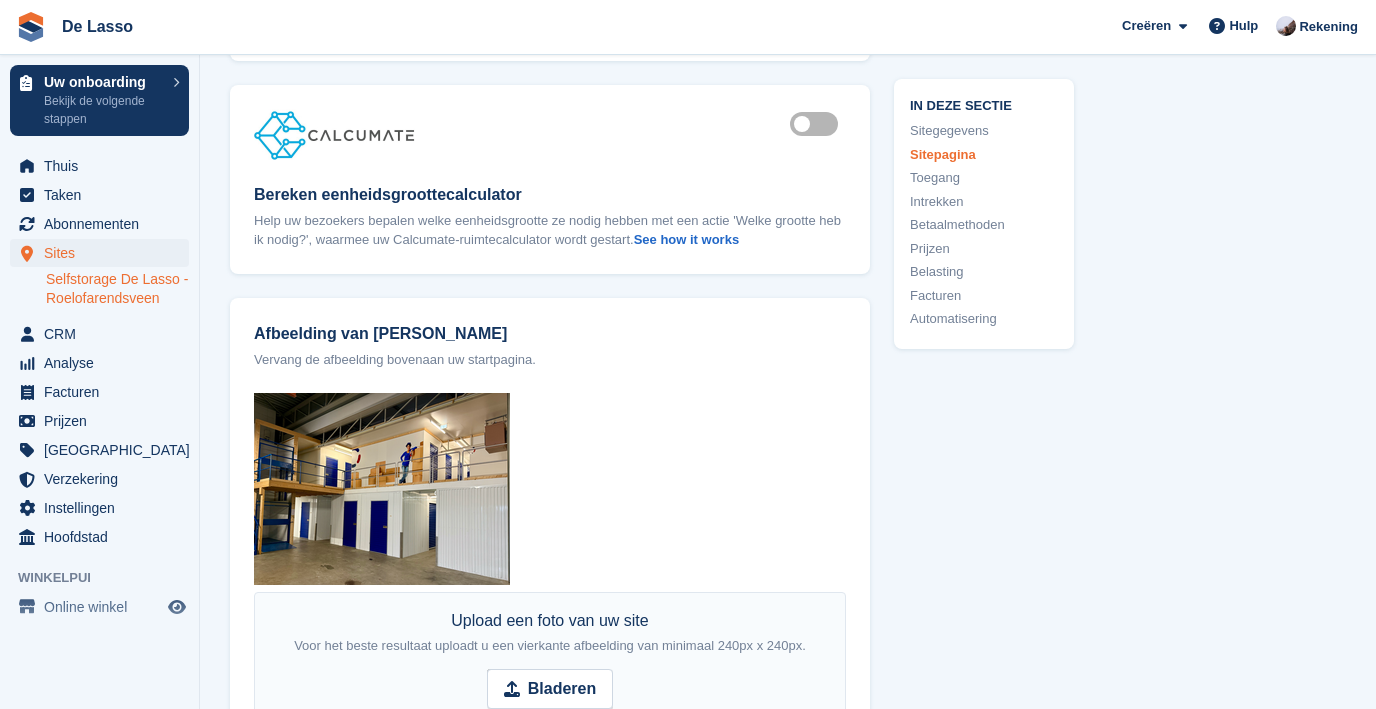 scroll, scrollTop: 2247, scrollLeft: 0, axis: vertical 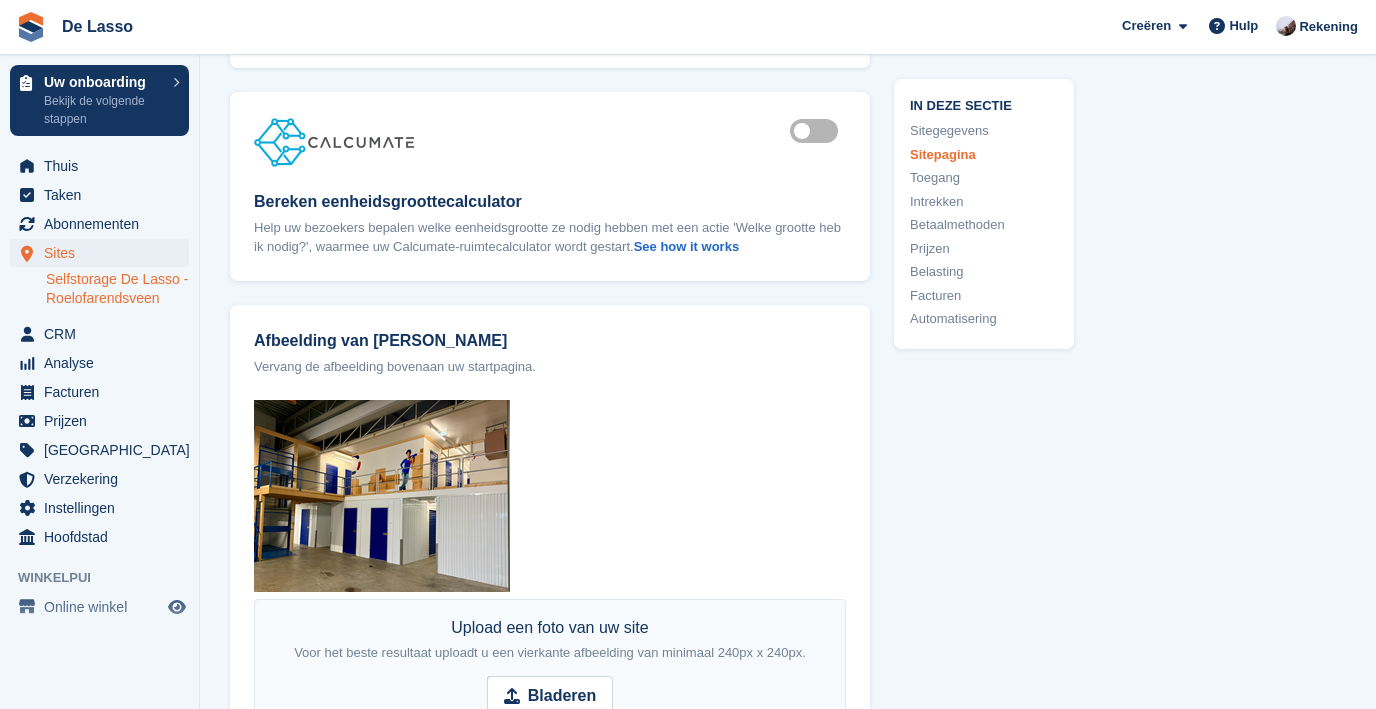 click on "Is active" at bounding box center (818, 131) 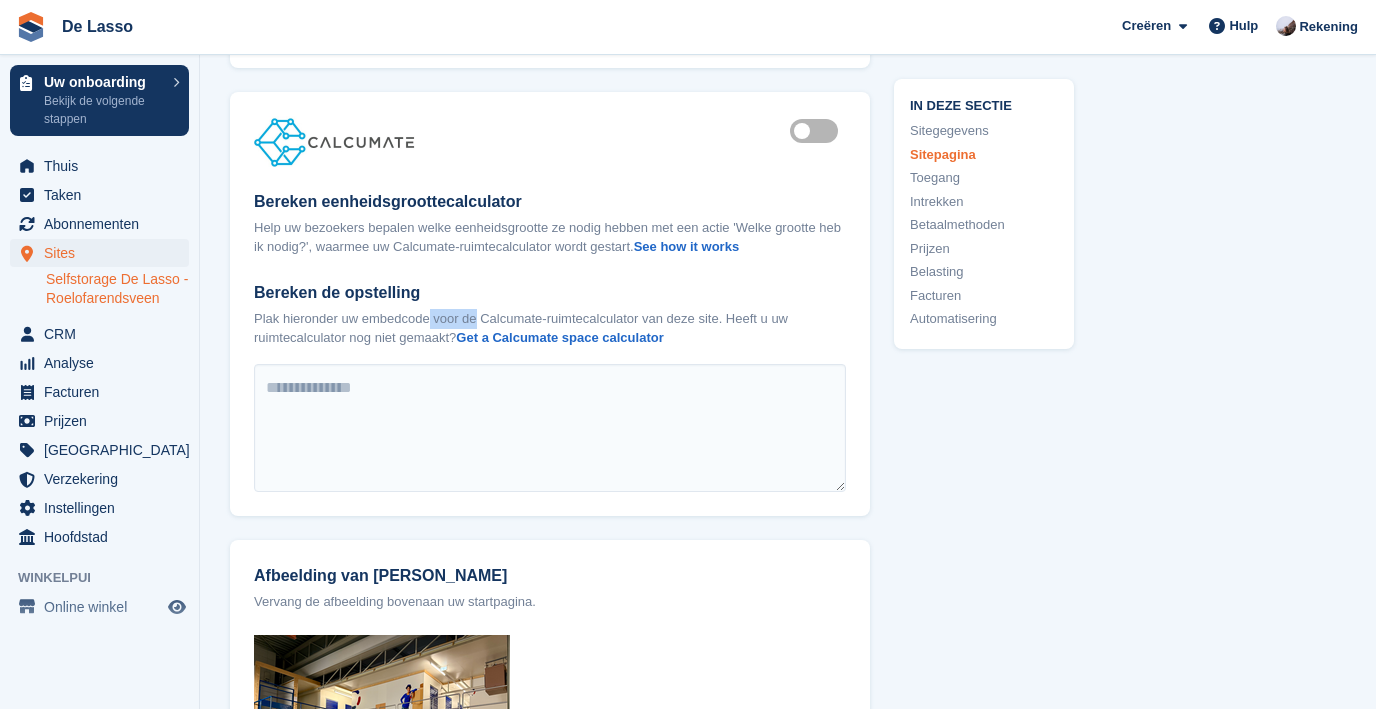 drag, startPoint x: 326, startPoint y: 323, endPoint x: 394, endPoint y: 329, distance: 68.26419 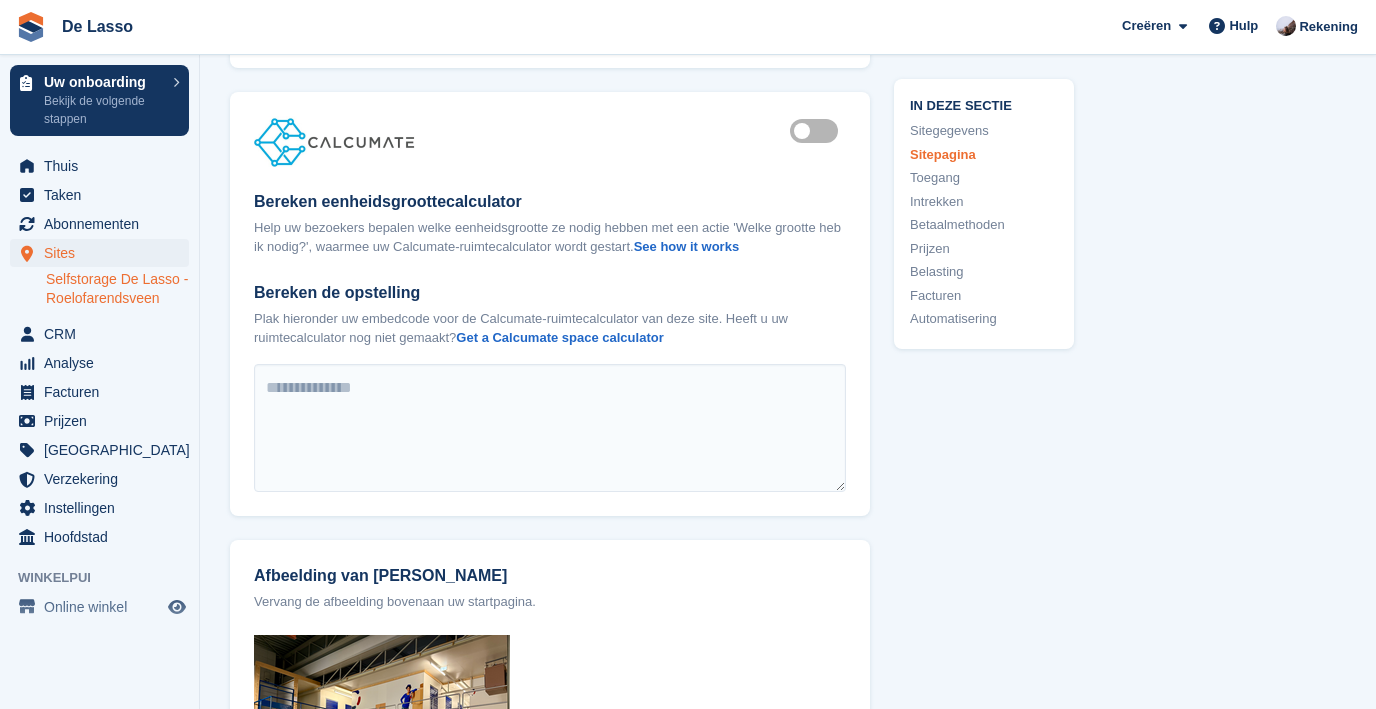 drag, startPoint x: 395, startPoint y: 330, endPoint x: 433, endPoint y: 342, distance: 39.849716 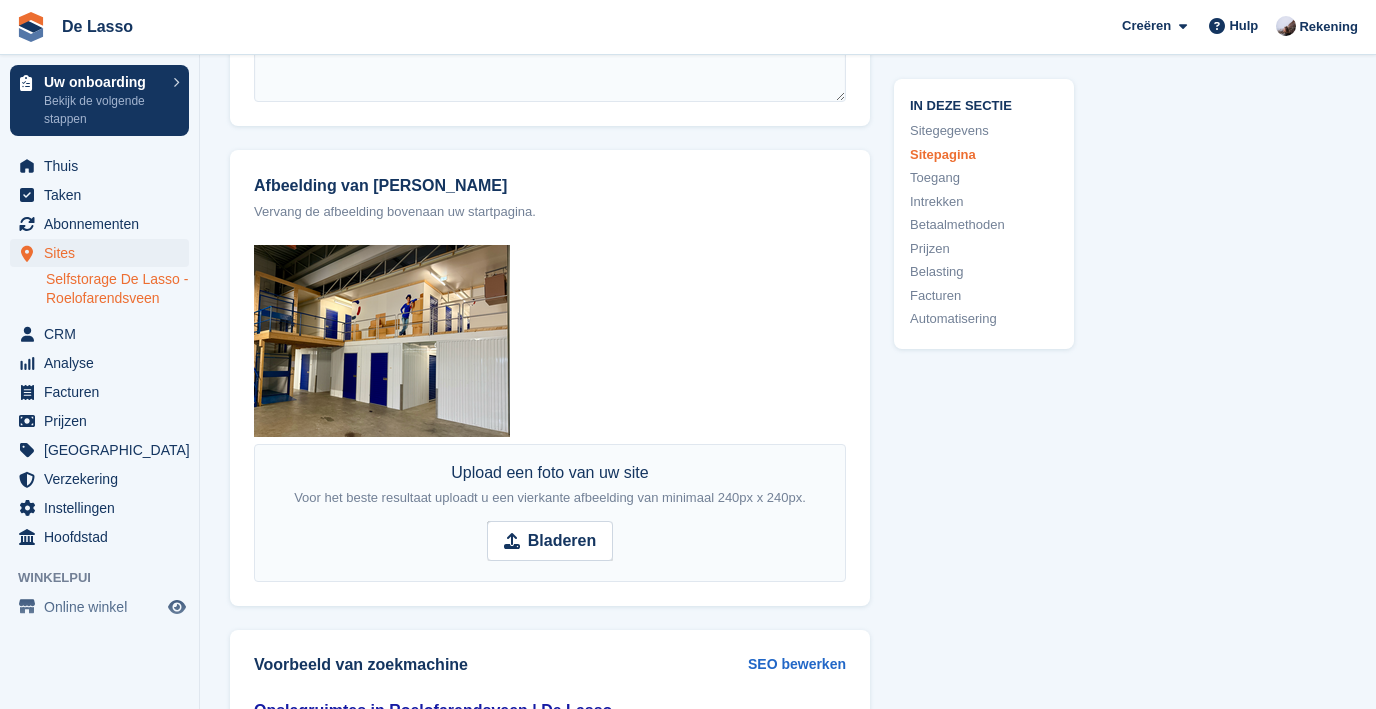 scroll, scrollTop: 2232, scrollLeft: 0, axis: vertical 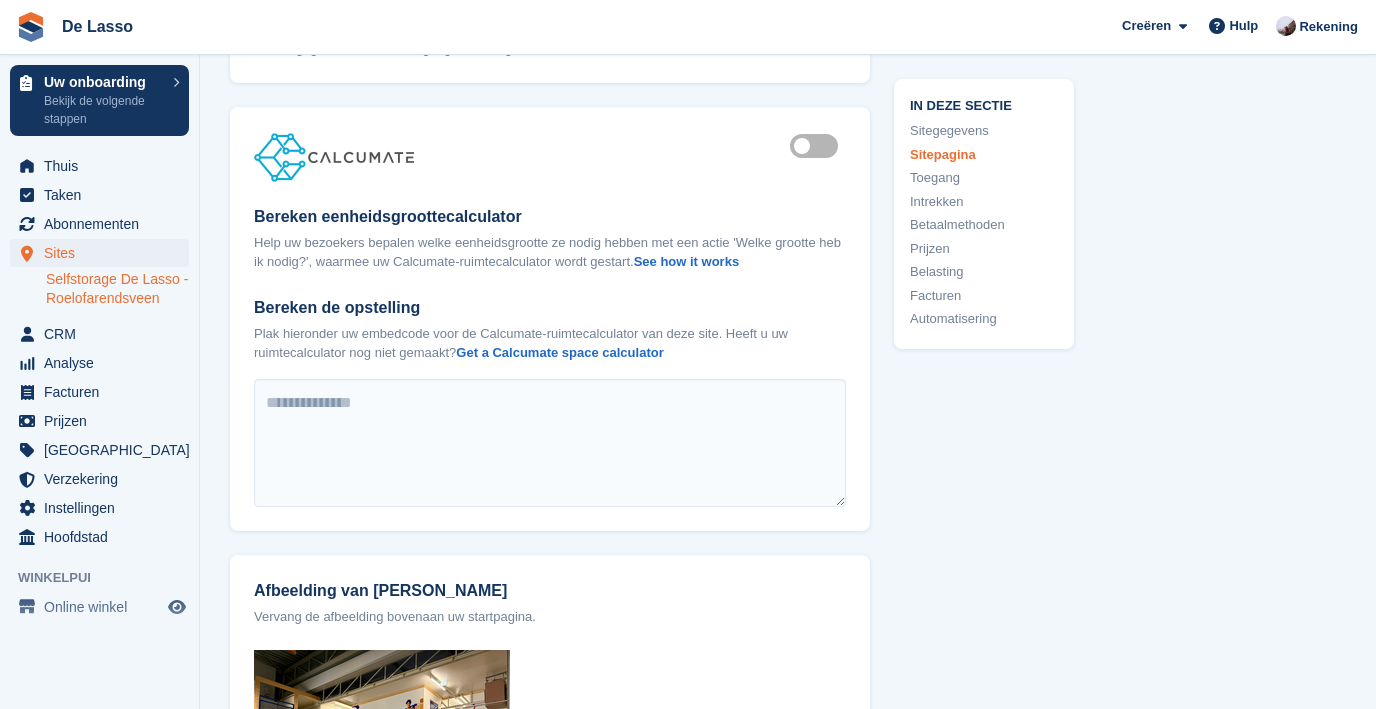 click on "Is active" at bounding box center [818, 146] 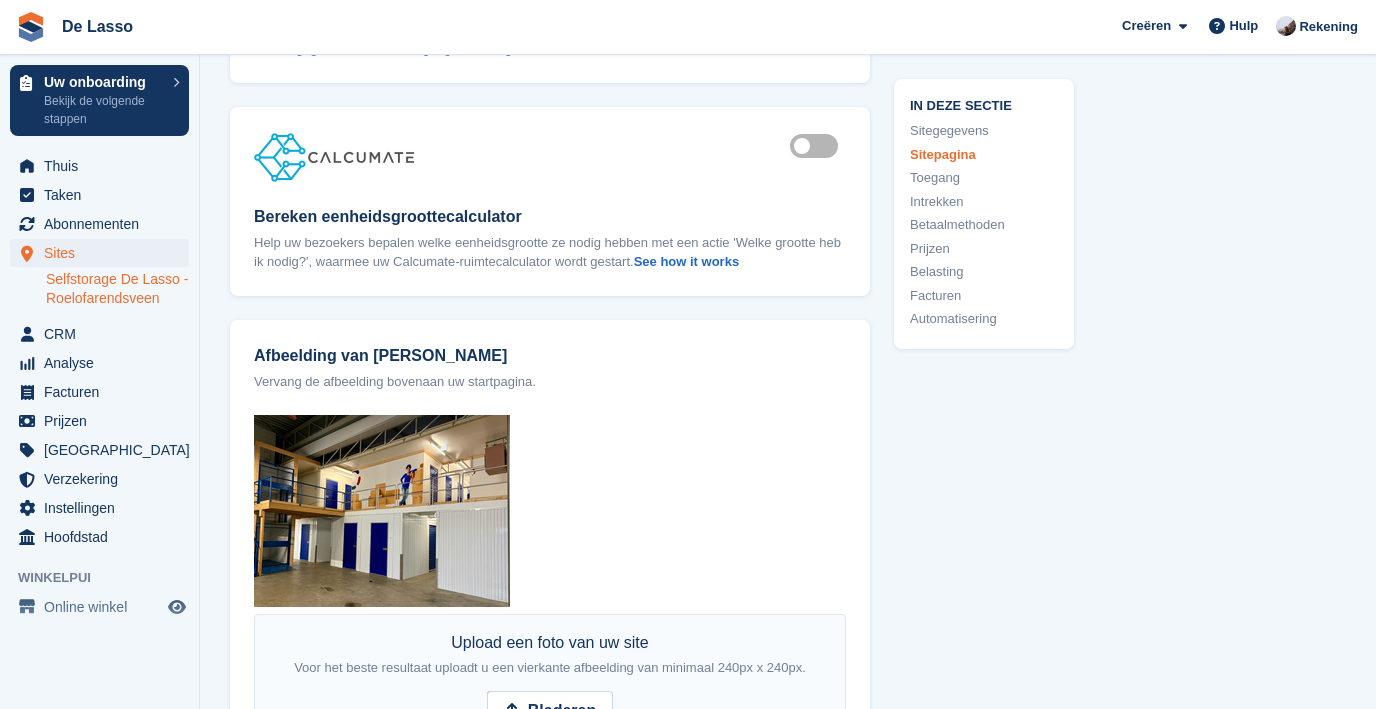 click on "In deze sectie
Sitegegevens
Sitepagina
Toegang
Intrekken
Betaalmethoden
Prijzen
Belasting
Facturen
Automatisering" at bounding box center (972, 2470) 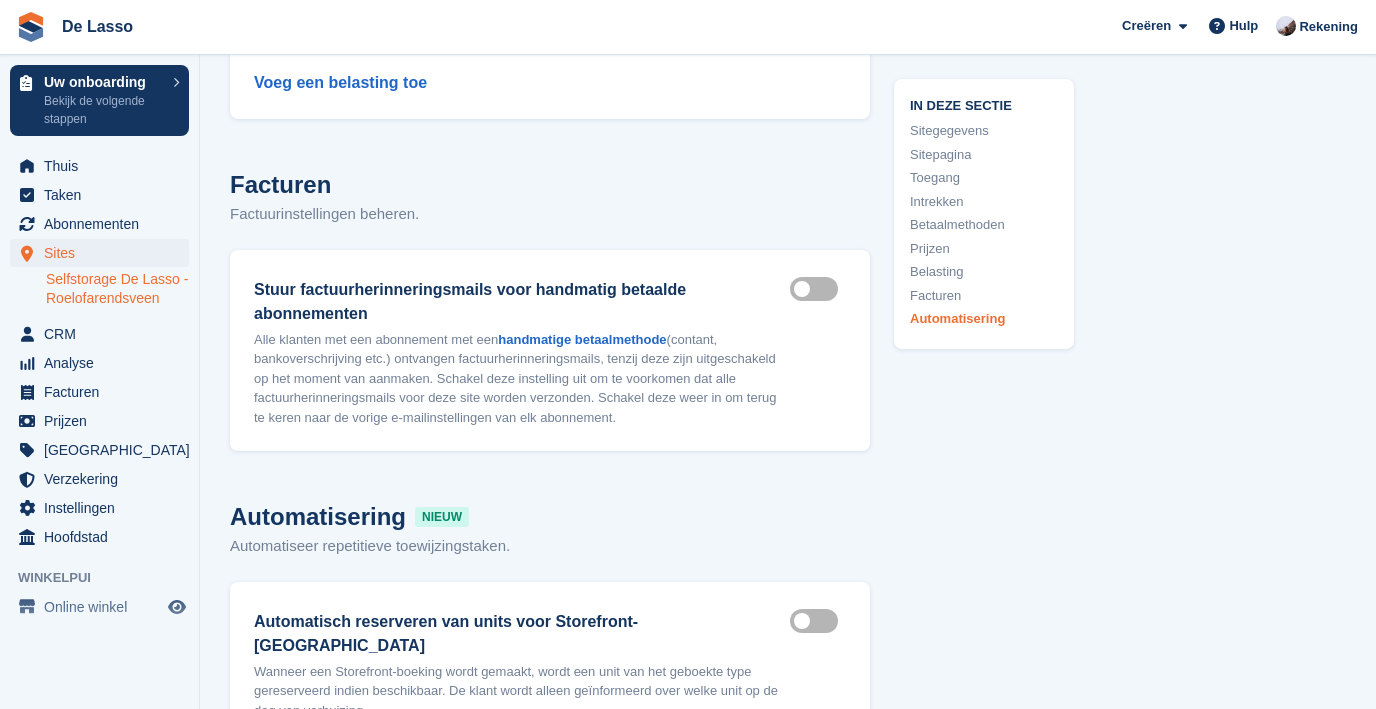 scroll, scrollTop: 8423, scrollLeft: 0, axis: vertical 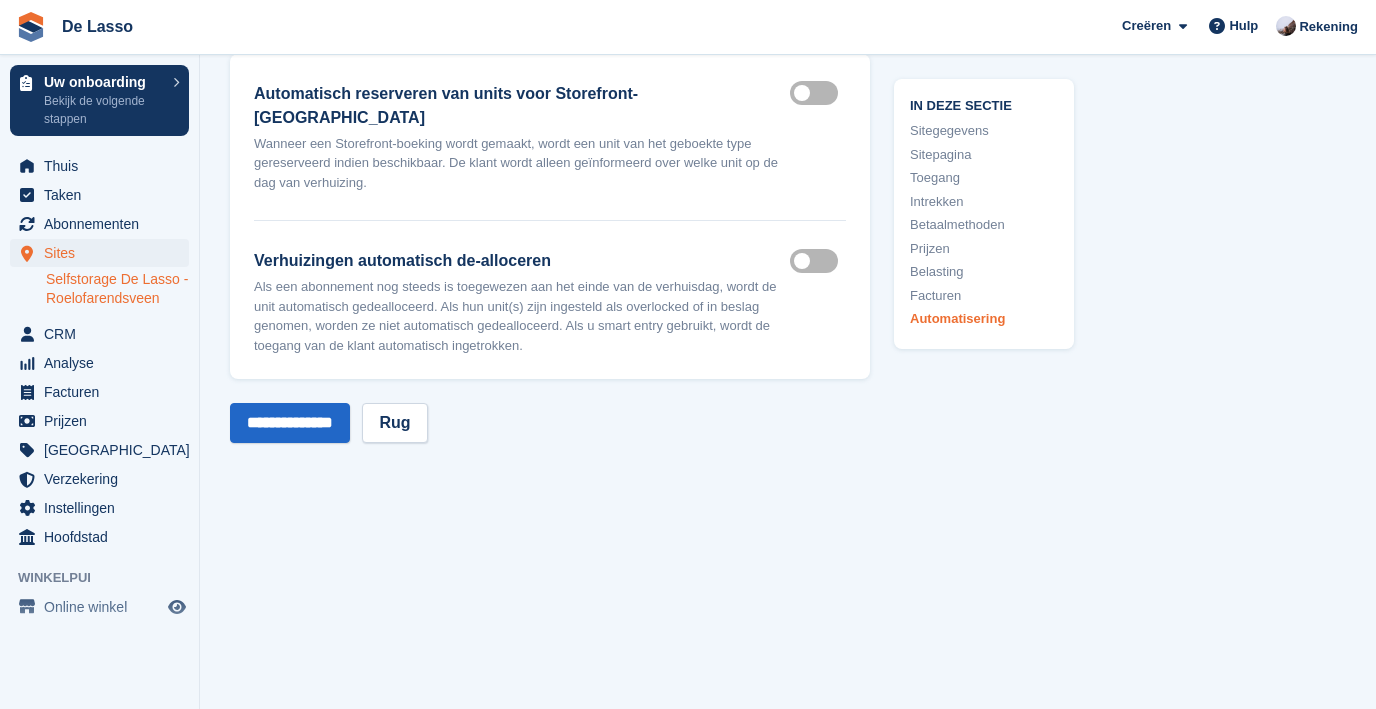 drag, startPoint x: 427, startPoint y: 567, endPoint x: 363, endPoint y: 554, distance: 65.30697 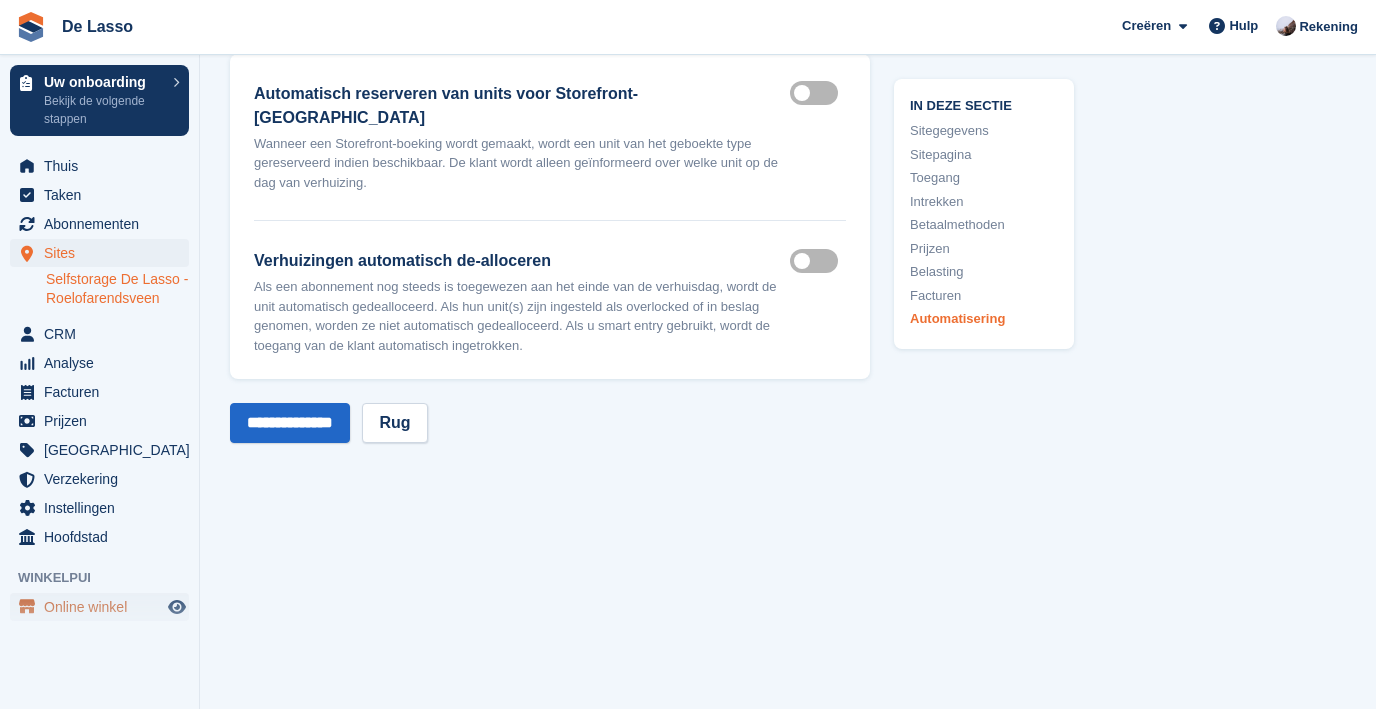 click on "Online winkel" at bounding box center (104, 607) 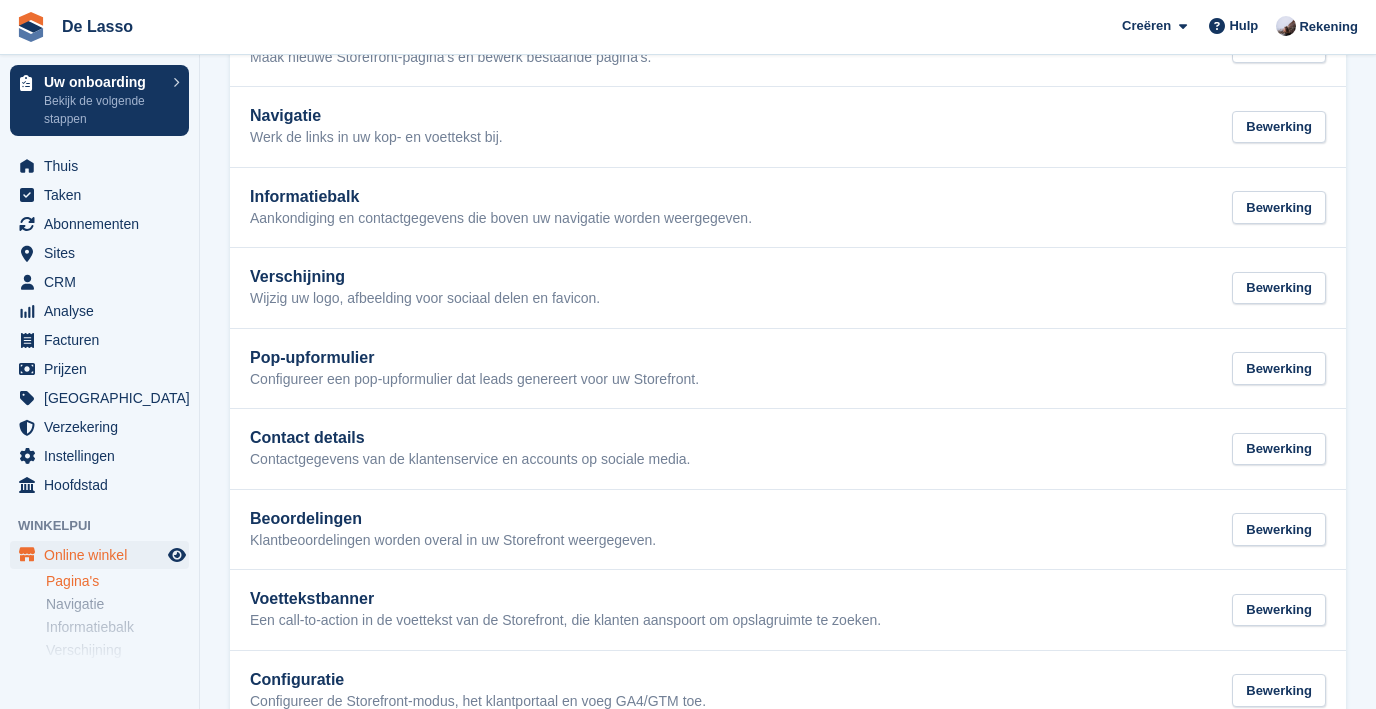 scroll, scrollTop: 0, scrollLeft: 0, axis: both 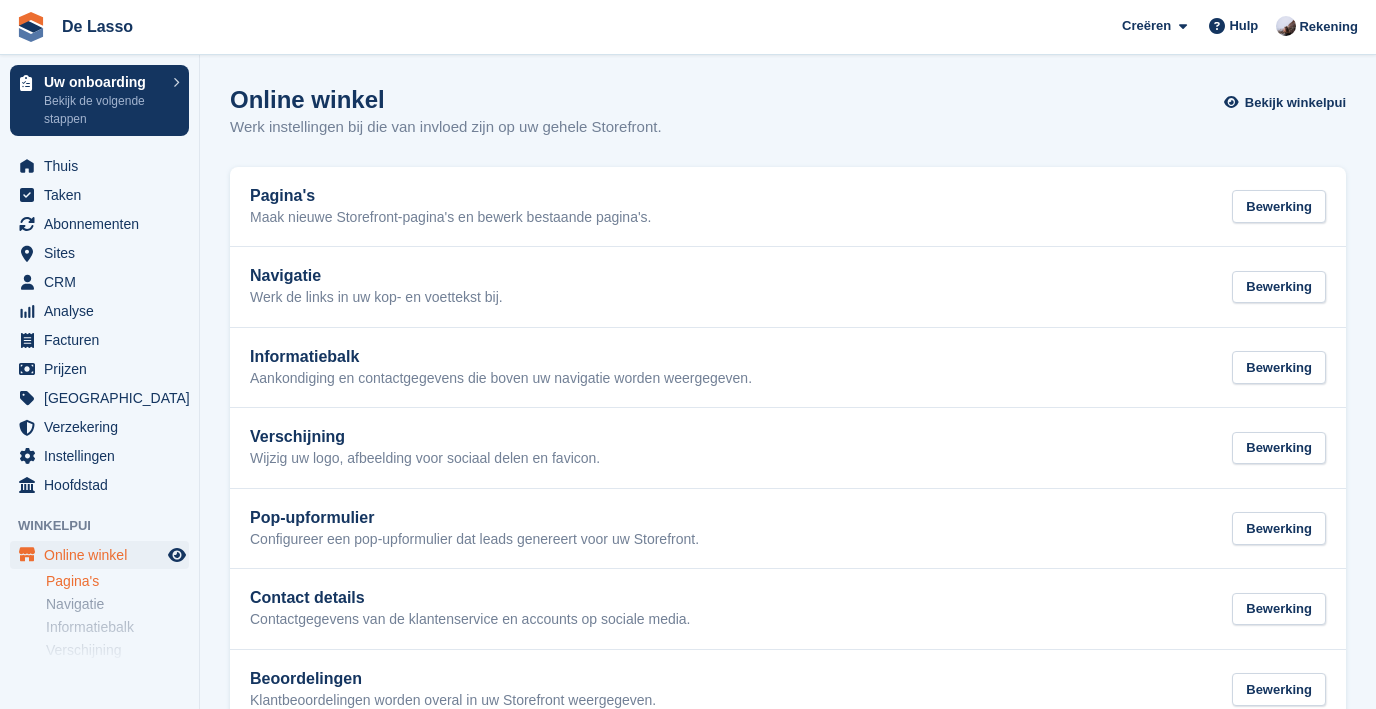 click on "Pagina's" at bounding box center [117, 581] 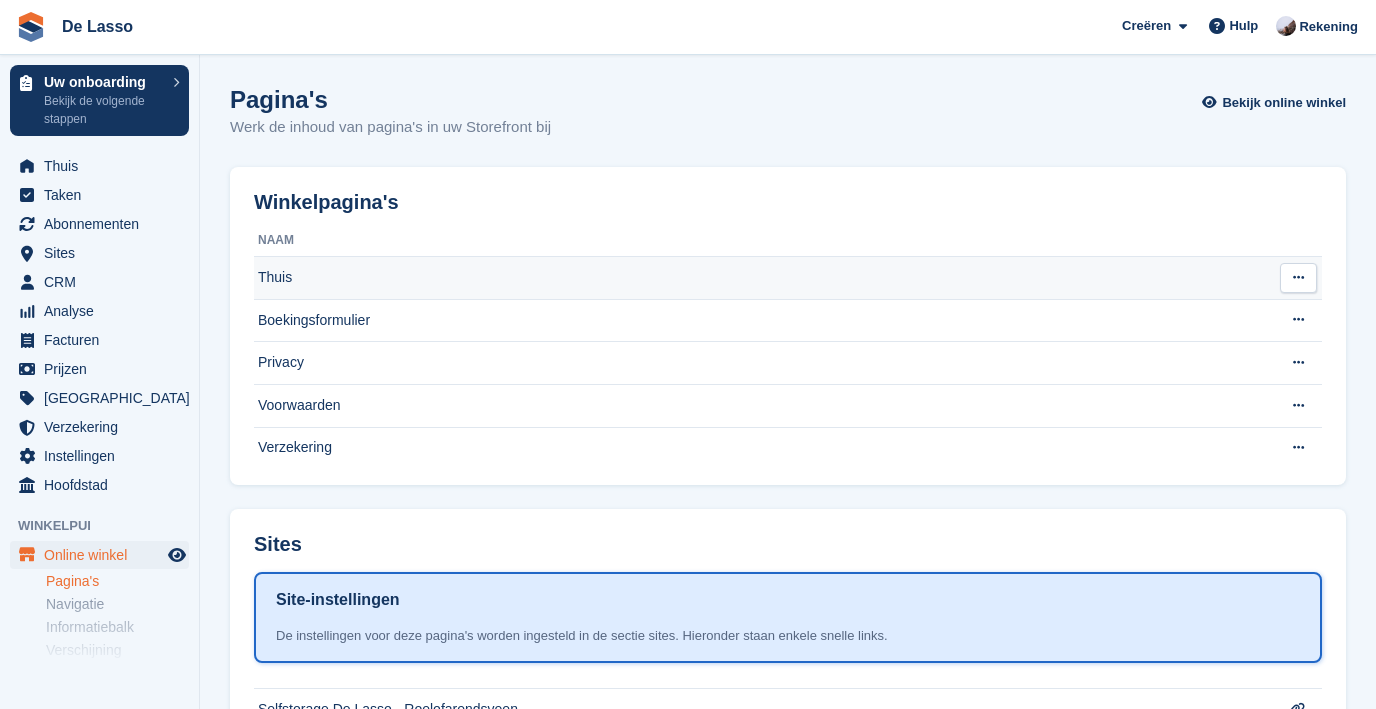 click on "Thuis" at bounding box center [761, 278] 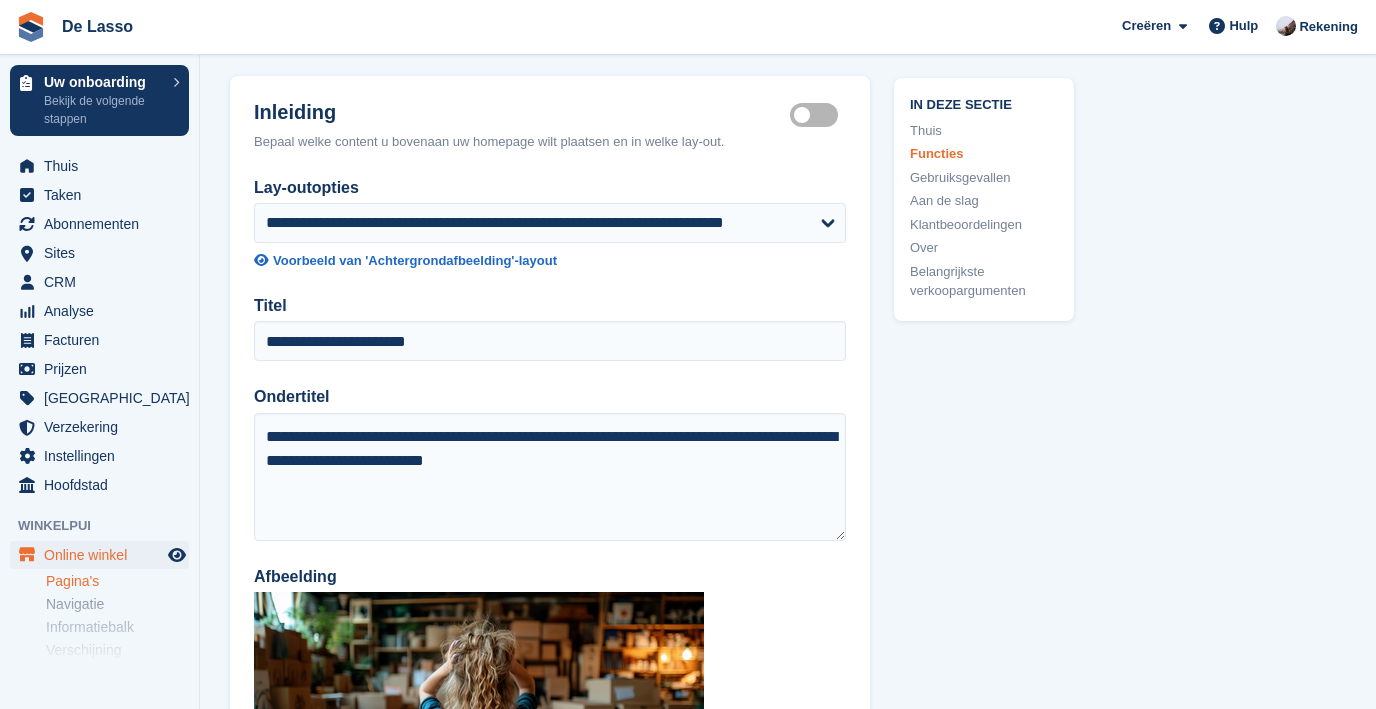 scroll, scrollTop: 0, scrollLeft: 0, axis: both 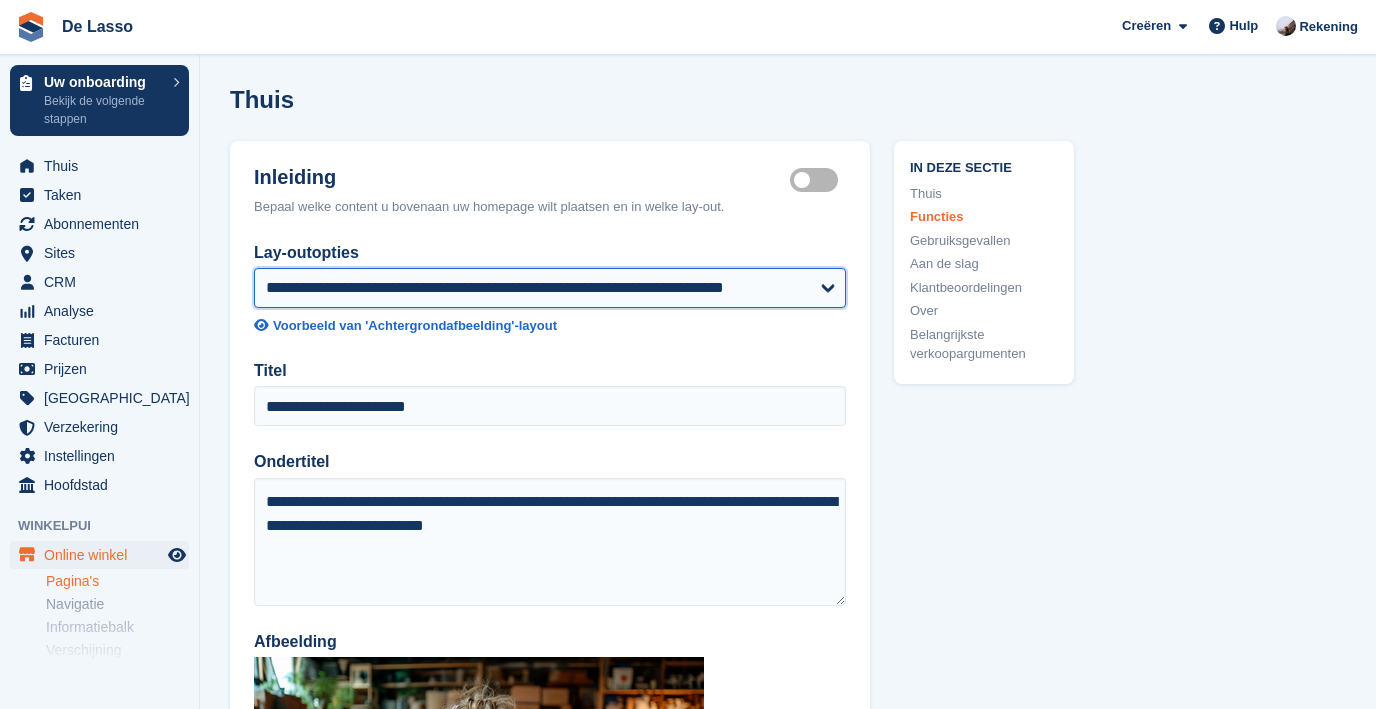 click on "**********" at bounding box center [550, 288] 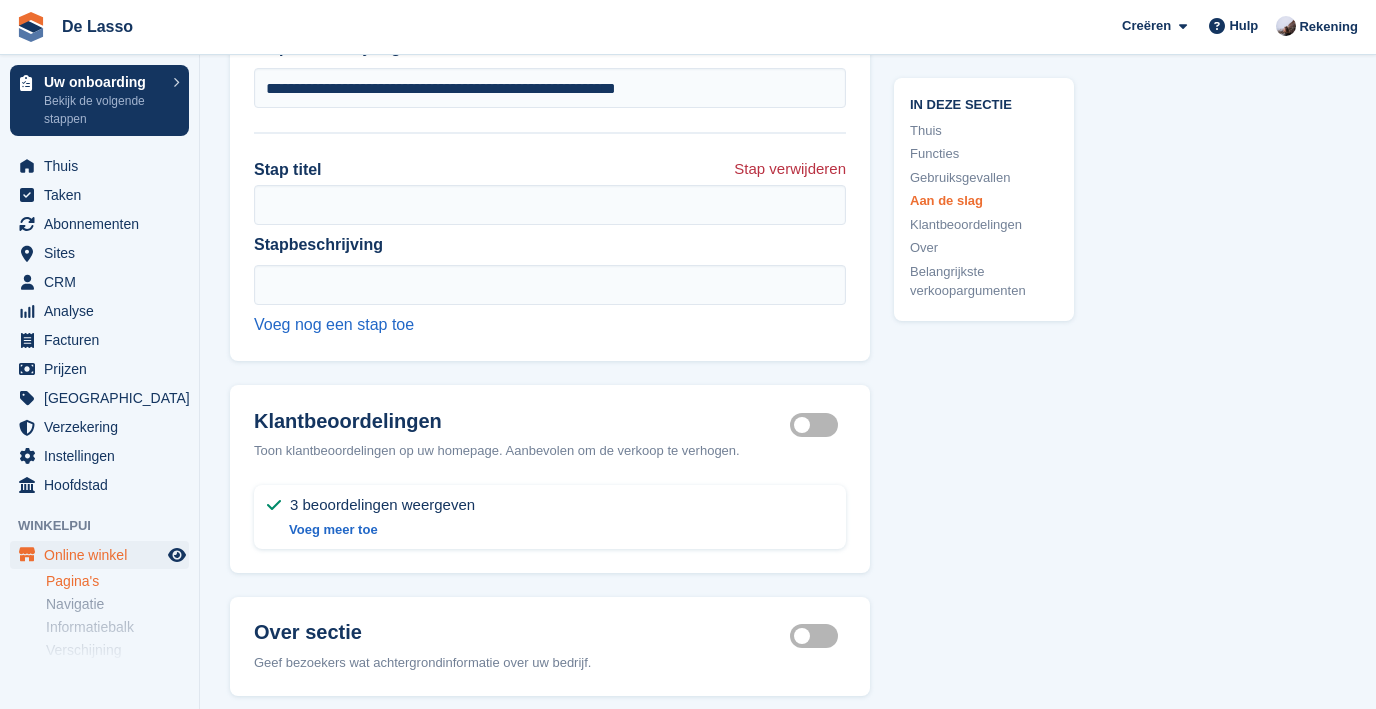 scroll, scrollTop: 5613, scrollLeft: 0, axis: vertical 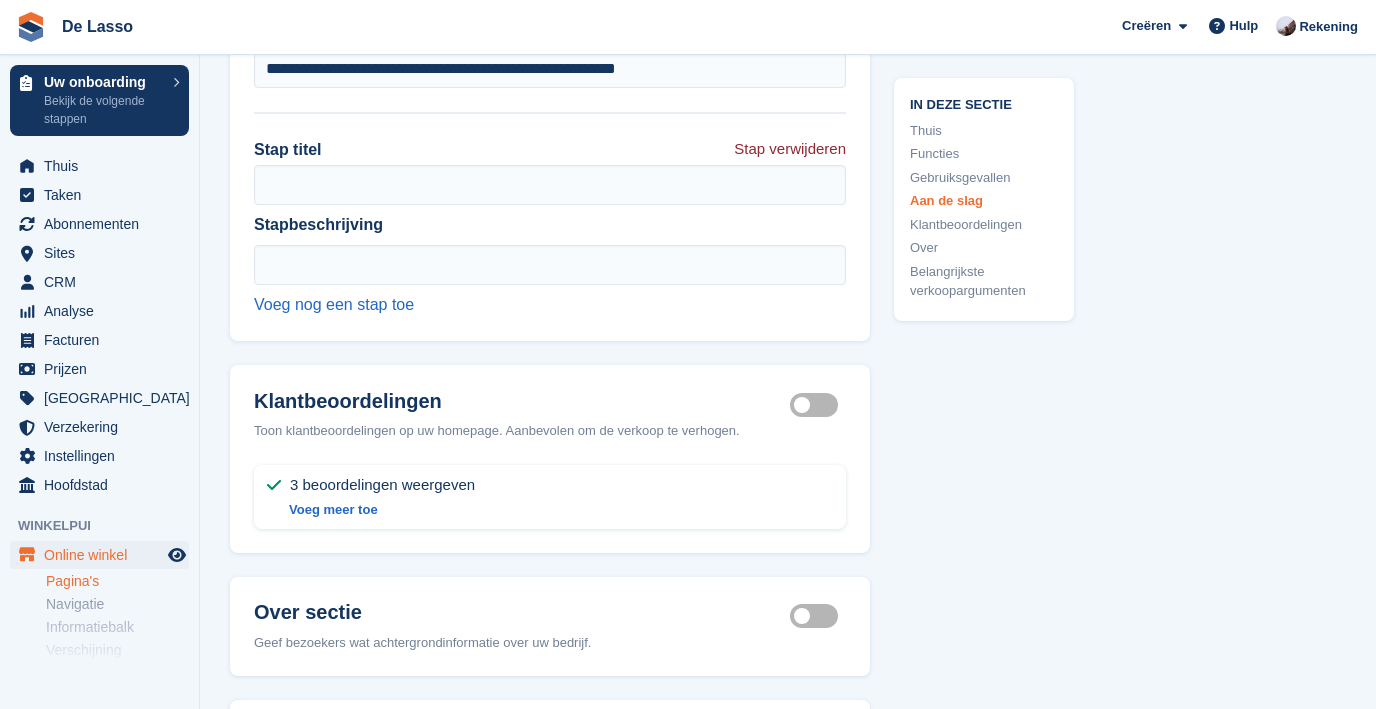 click on "Stap verwijderen" at bounding box center (790, 151) 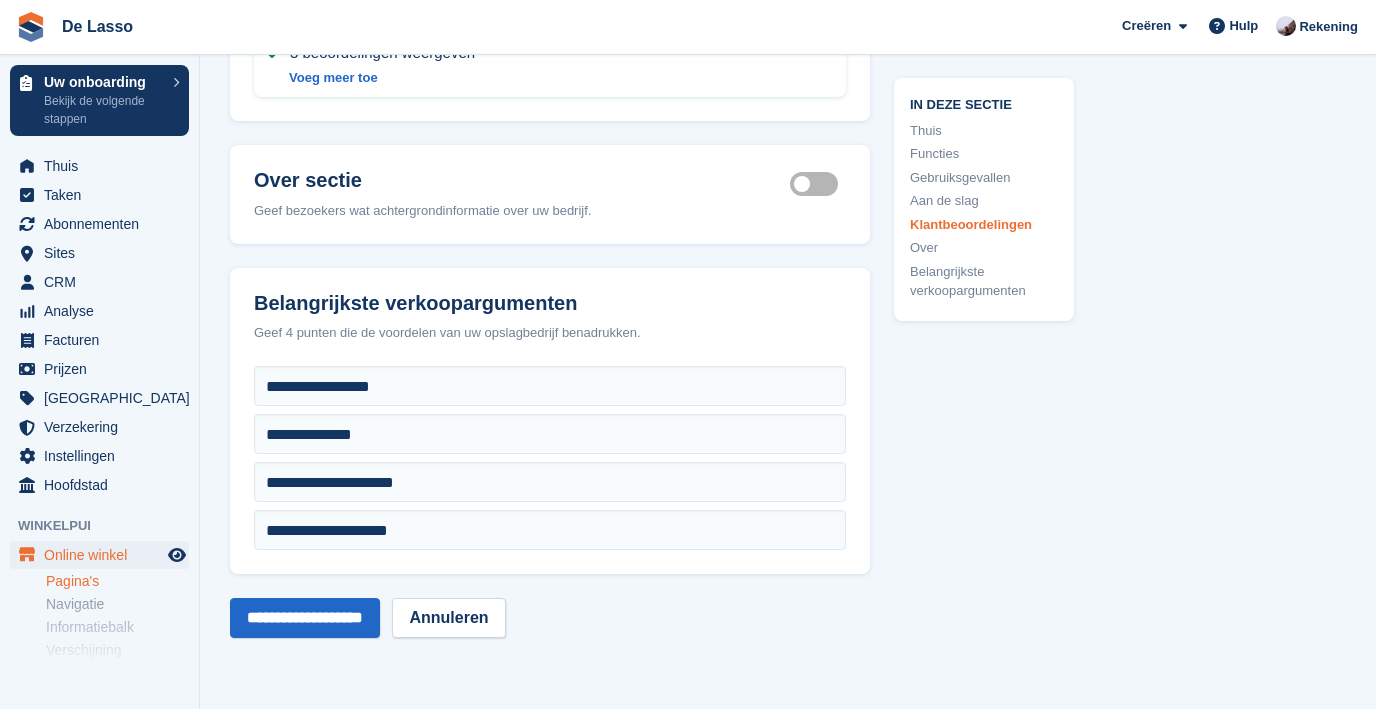 scroll, scrollTop: 5874, scrollLeft: 0, axis: vertical 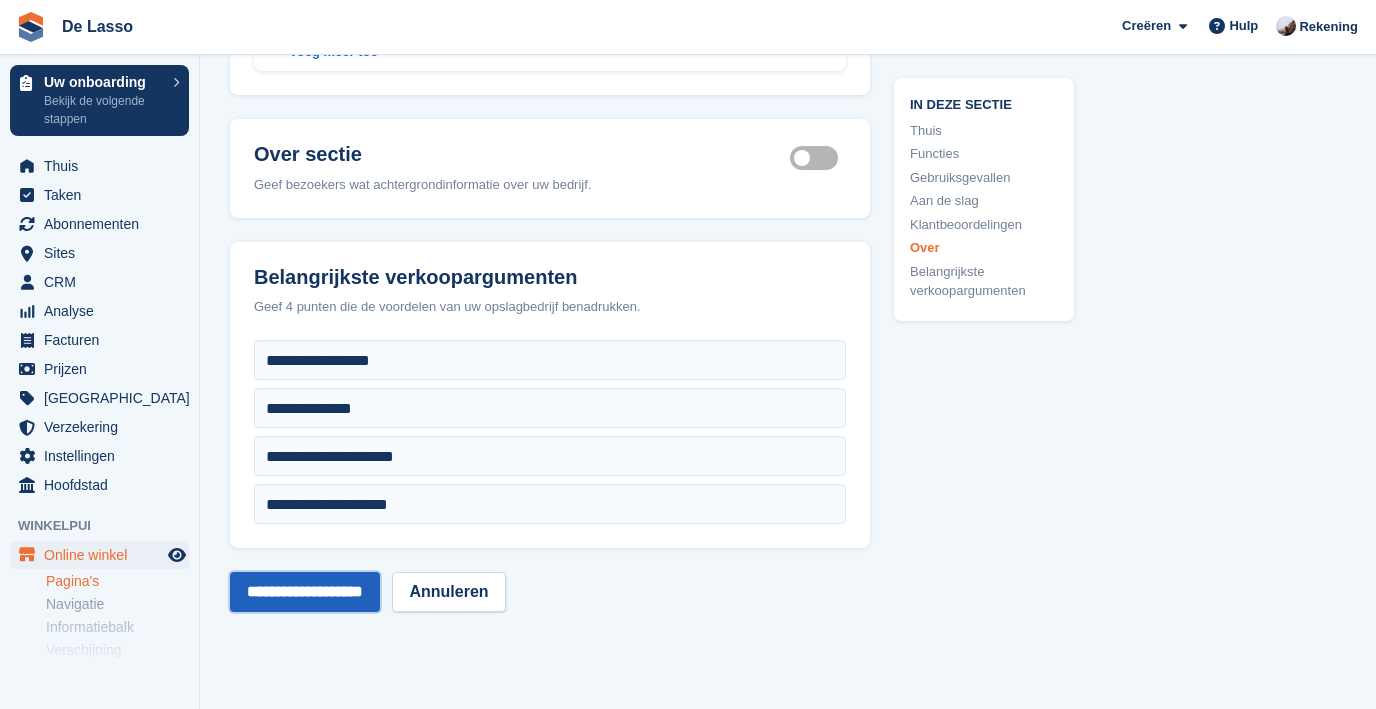 click on "**********" at bounding box center (305, 592) 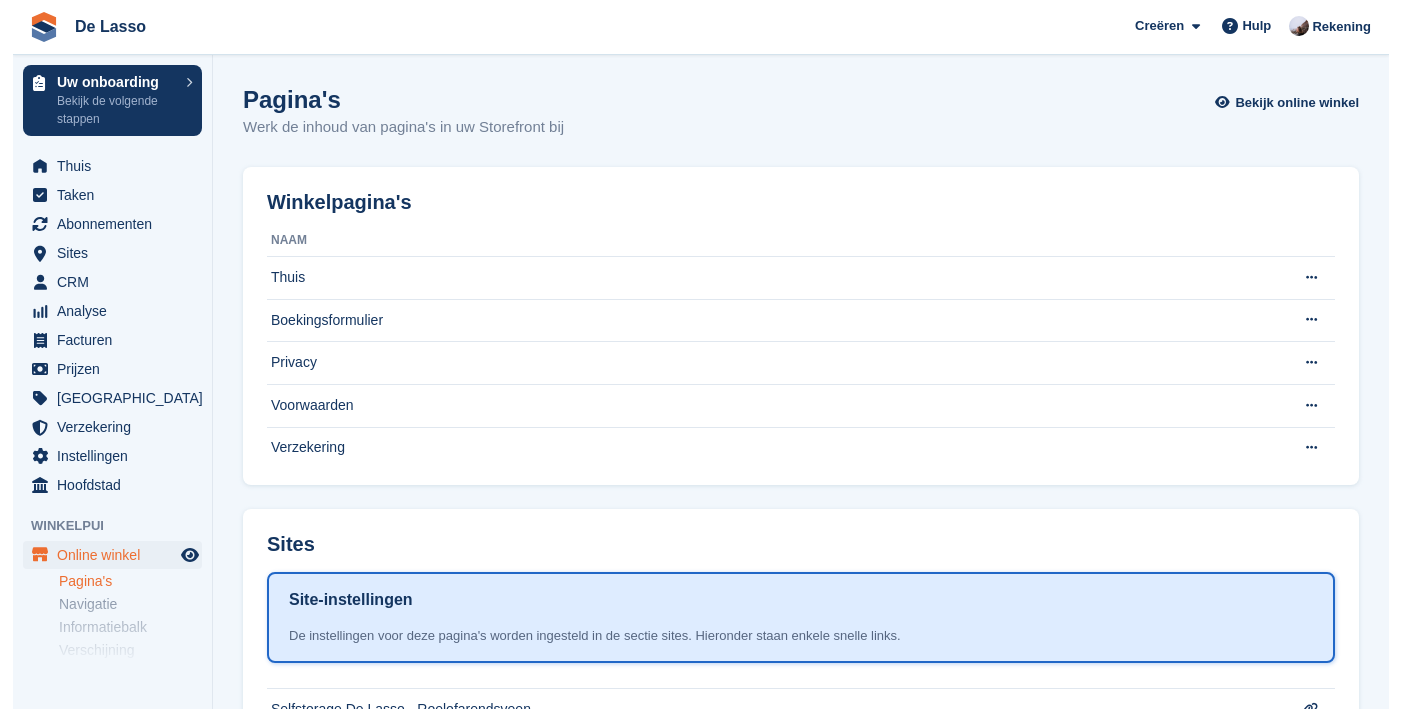 scroll, scrollTop: 0, scrollLeft: 0, axis: both 